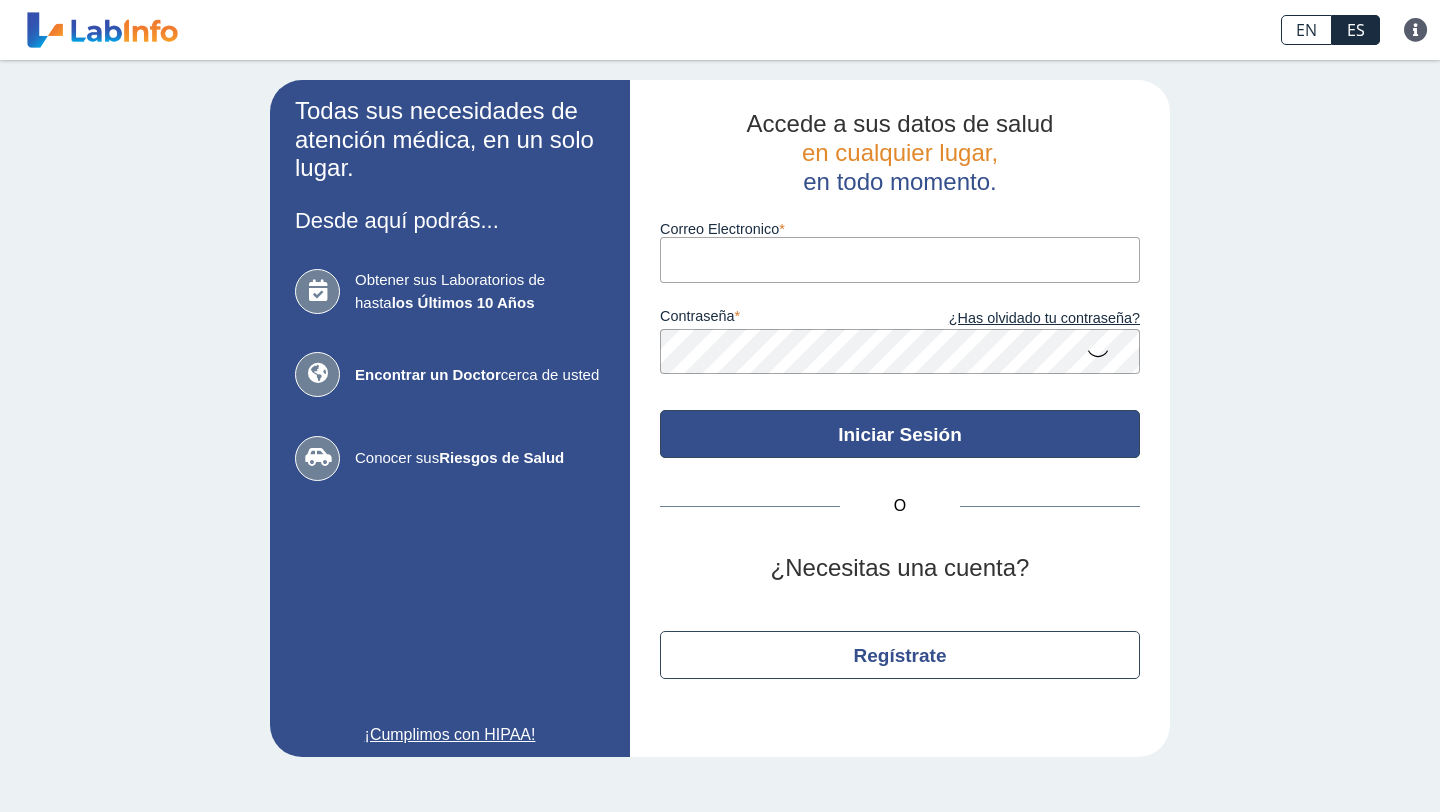 type on "[EMAIL]" 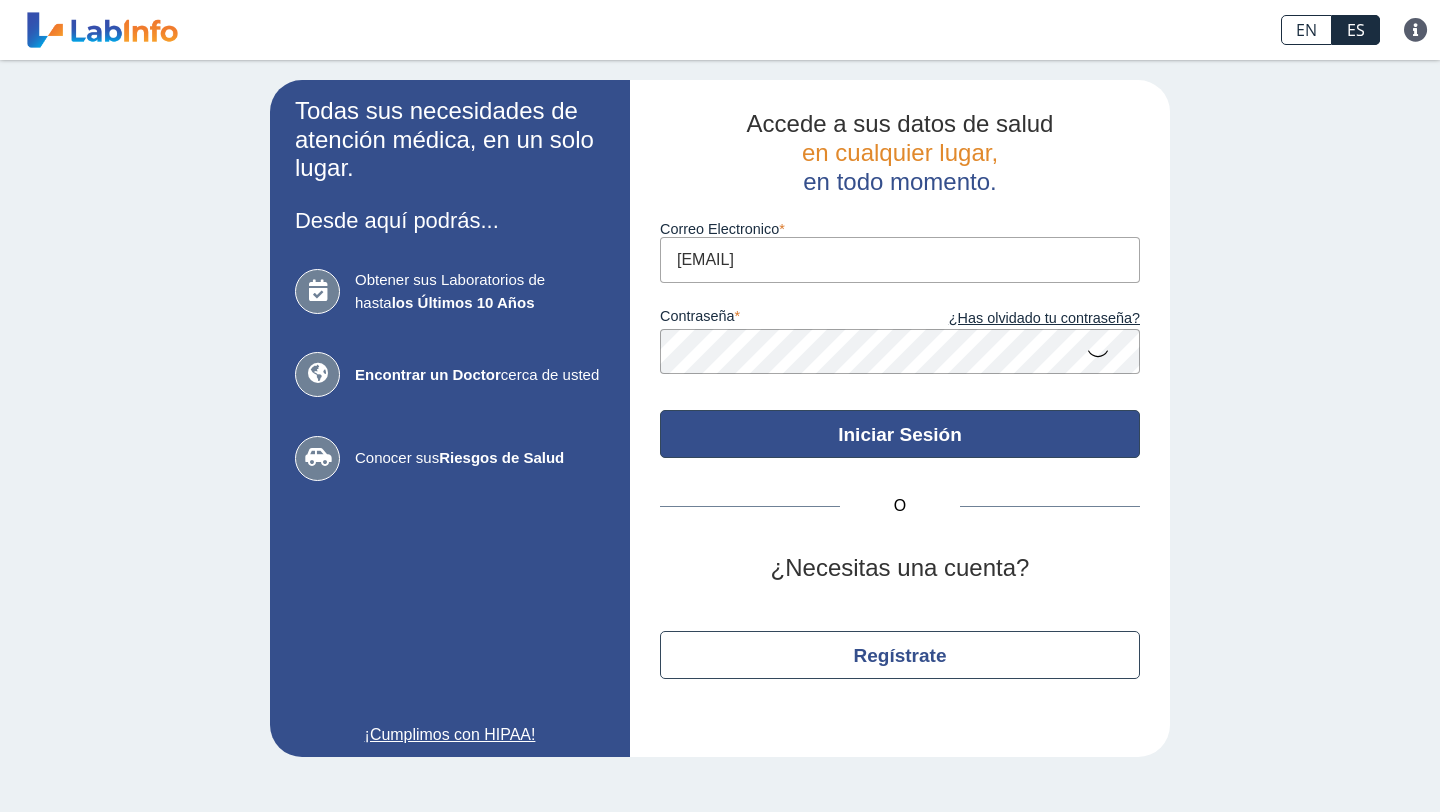click on "Iniciar Sesión" 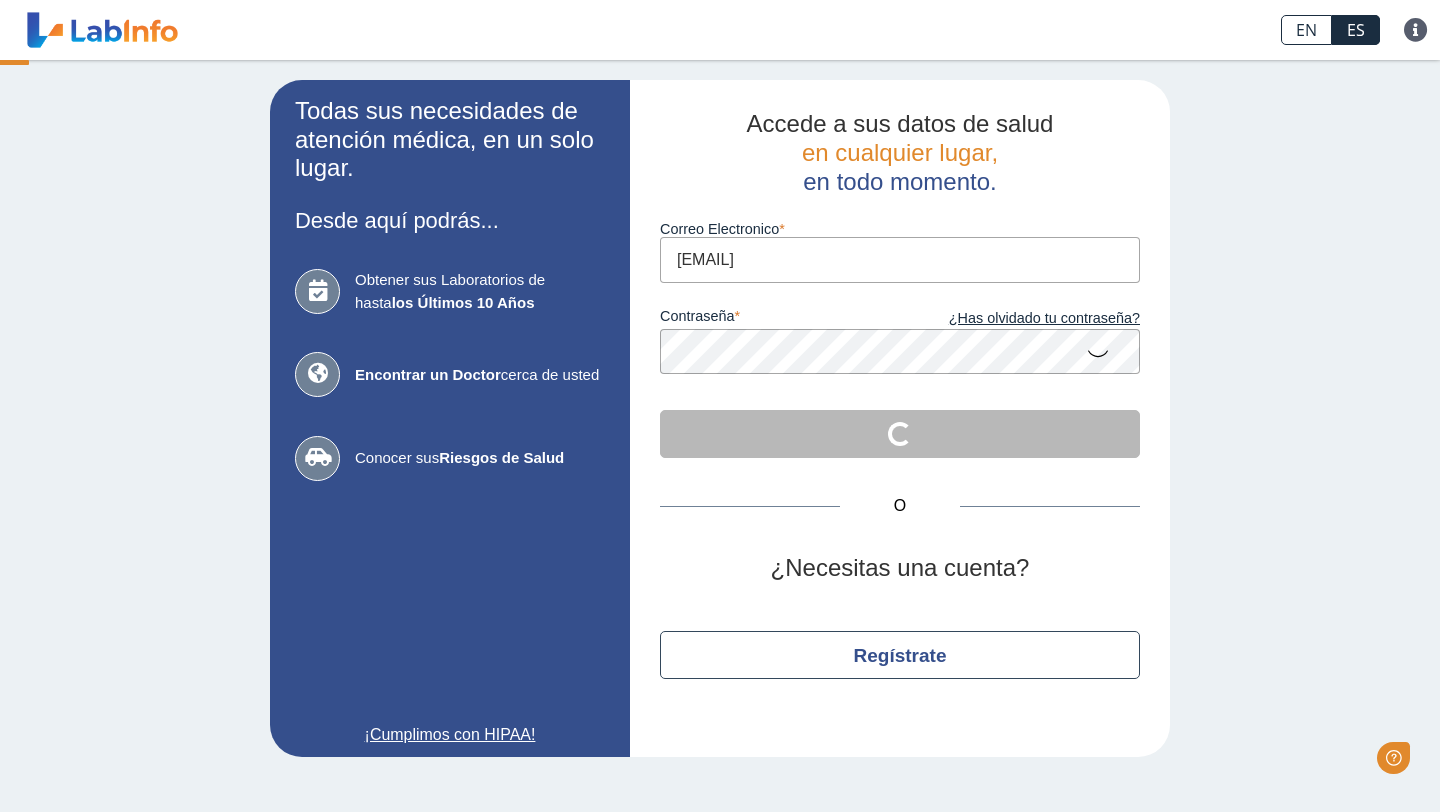 scroll, scrollTop: 0, scrollLeft: 0, axis: both 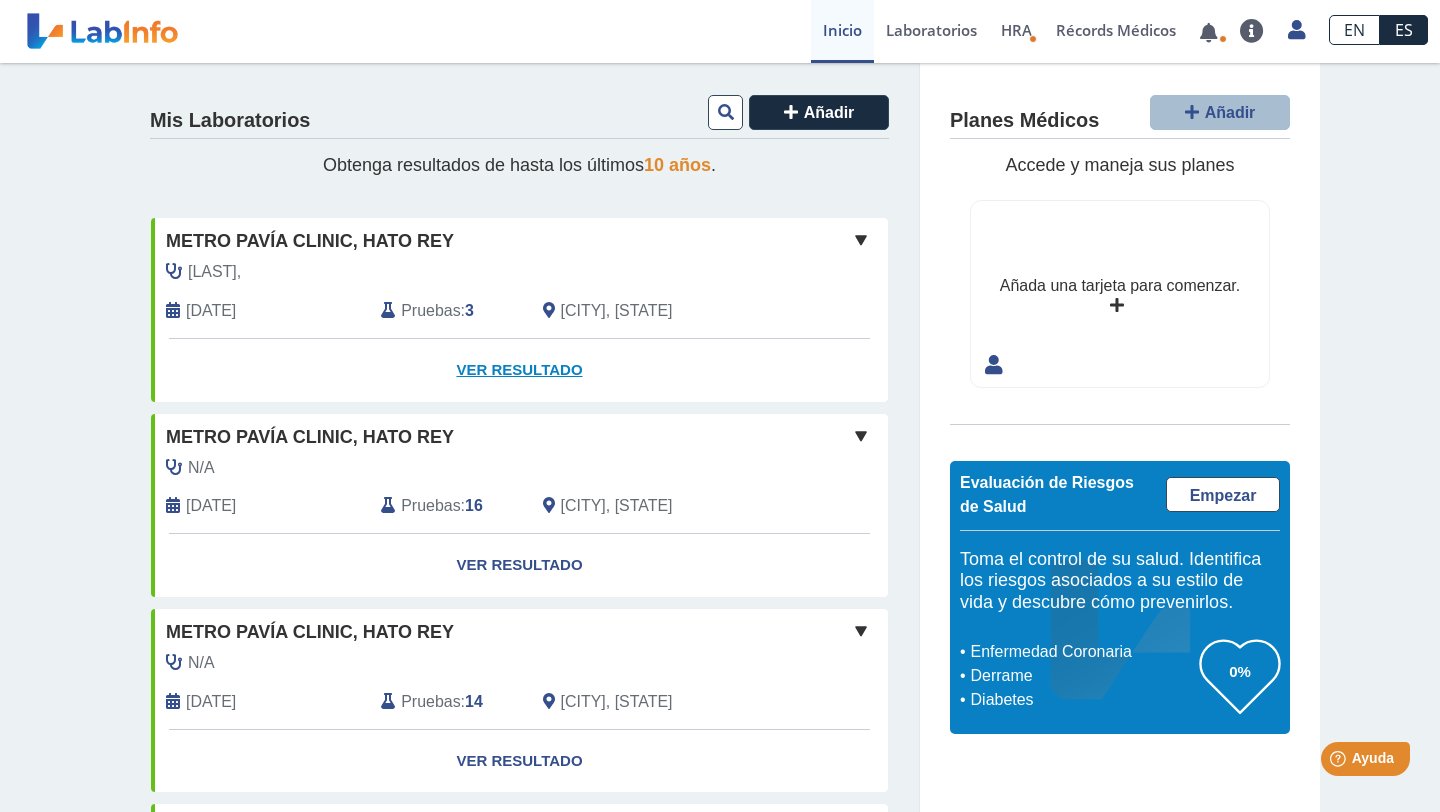 click on "Ver Resultado" 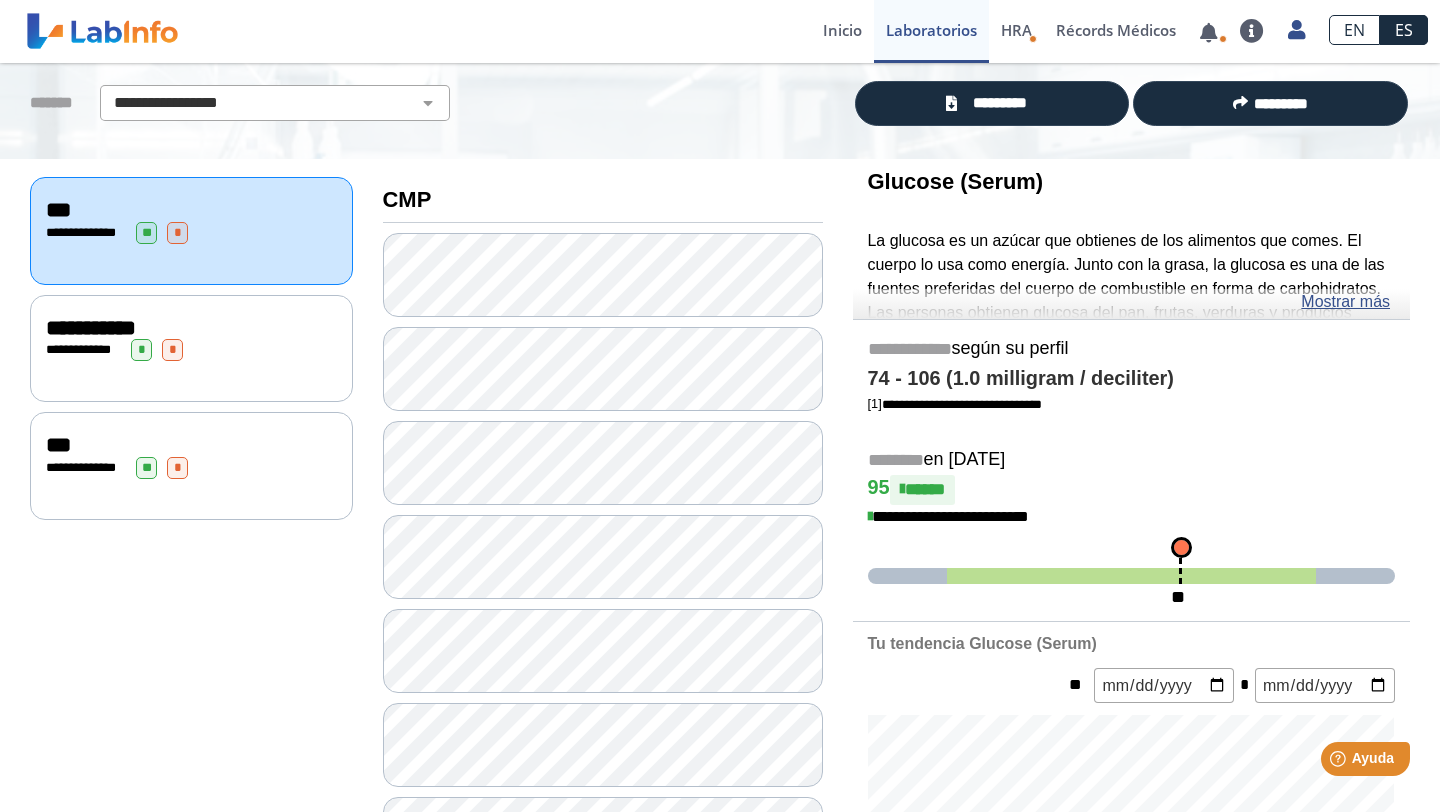 scroll, scrollTop: 0, scrollLeft: 0, axis: both 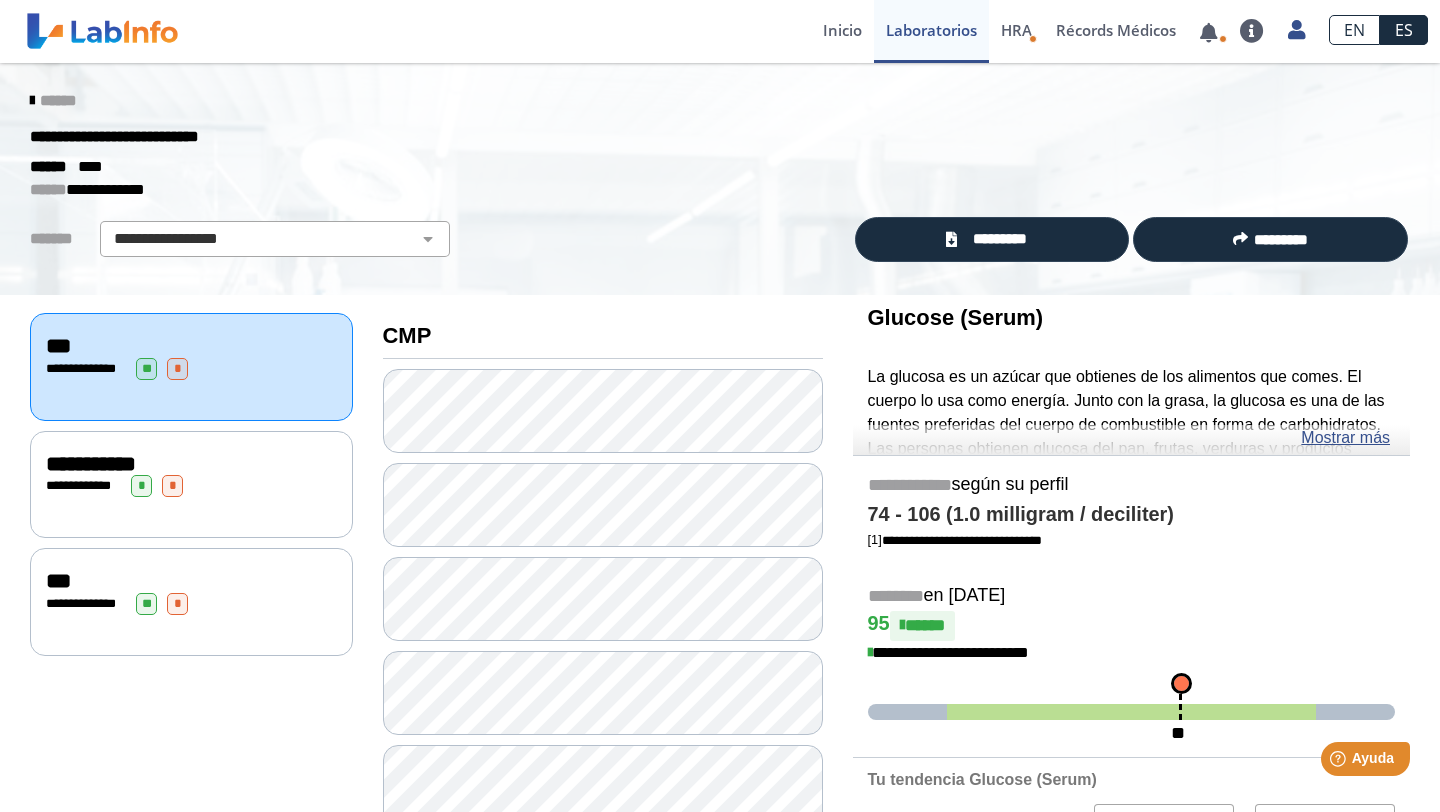 click on "**********" 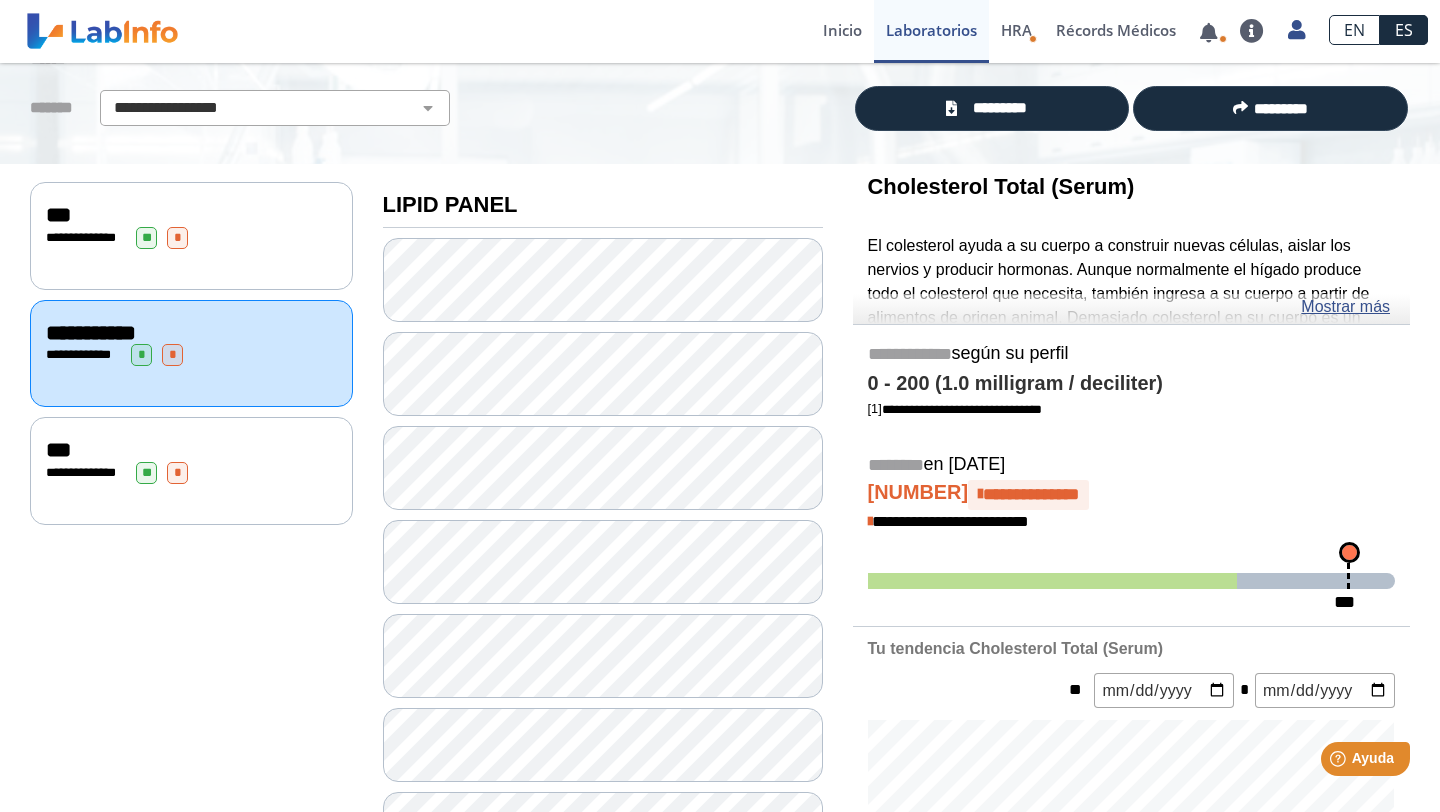 scroll, scrollTop: 139, scrollLeft: 0, axis: vertical 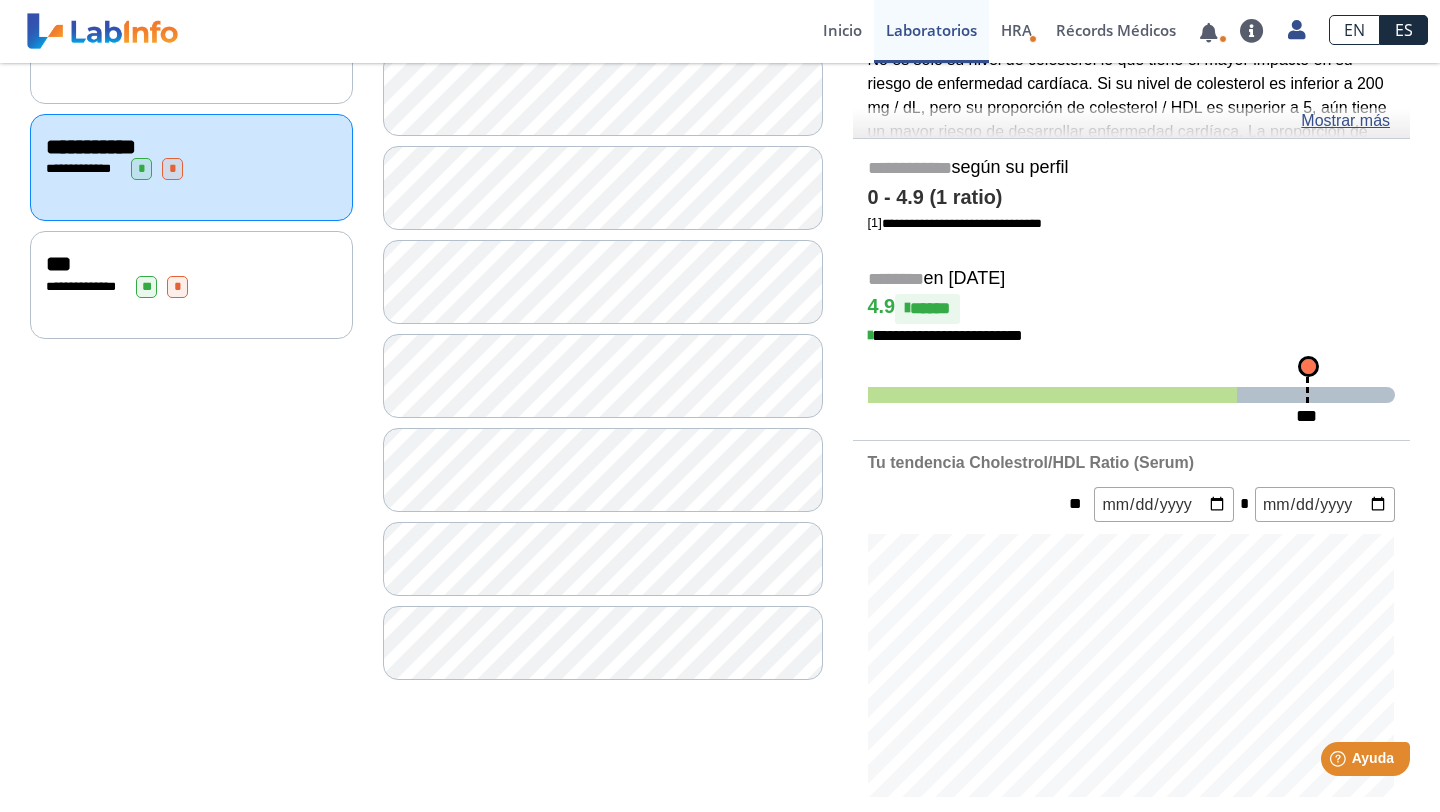 click on "**********" 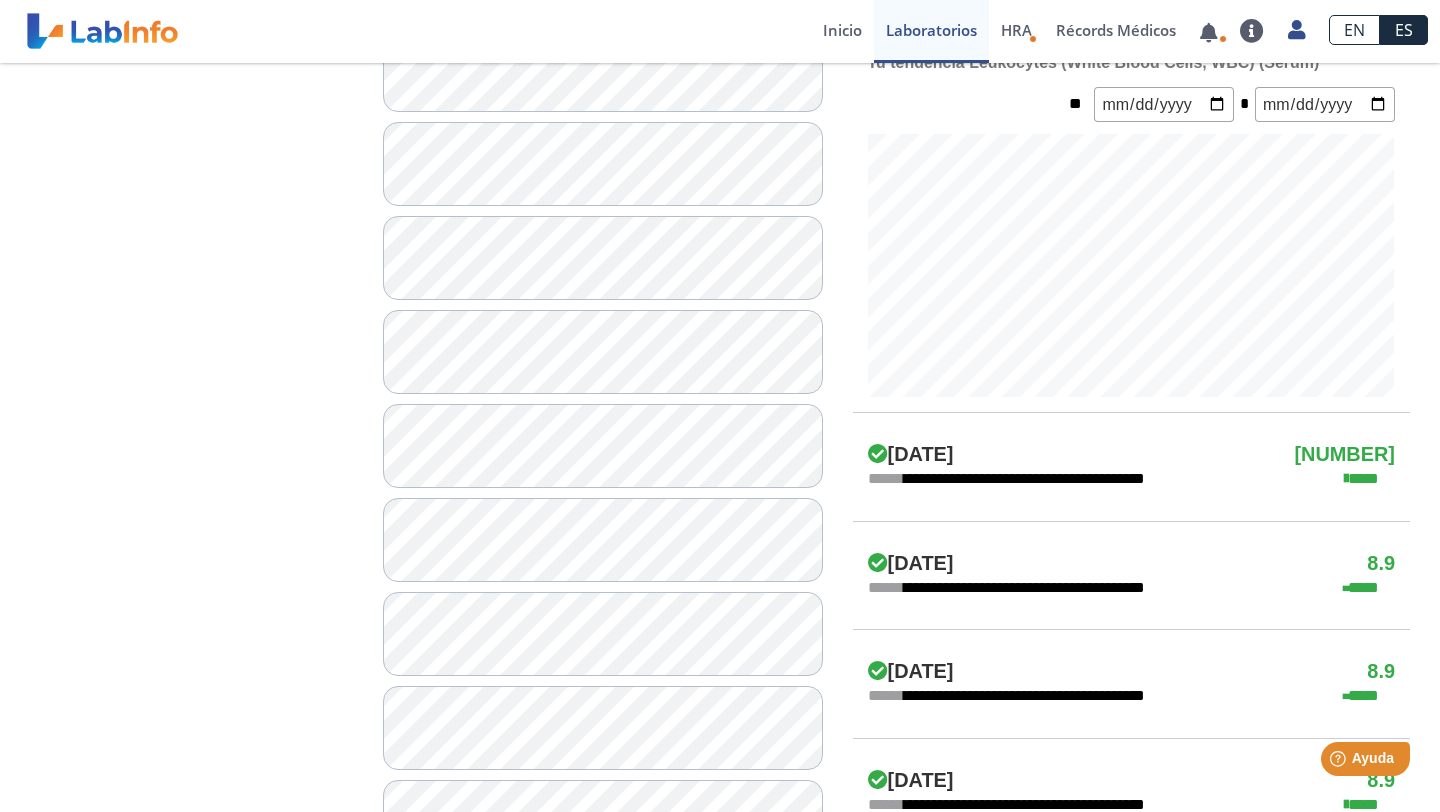 scroll, scrollTop: 718, scrollLeft: 0, axis: vertical 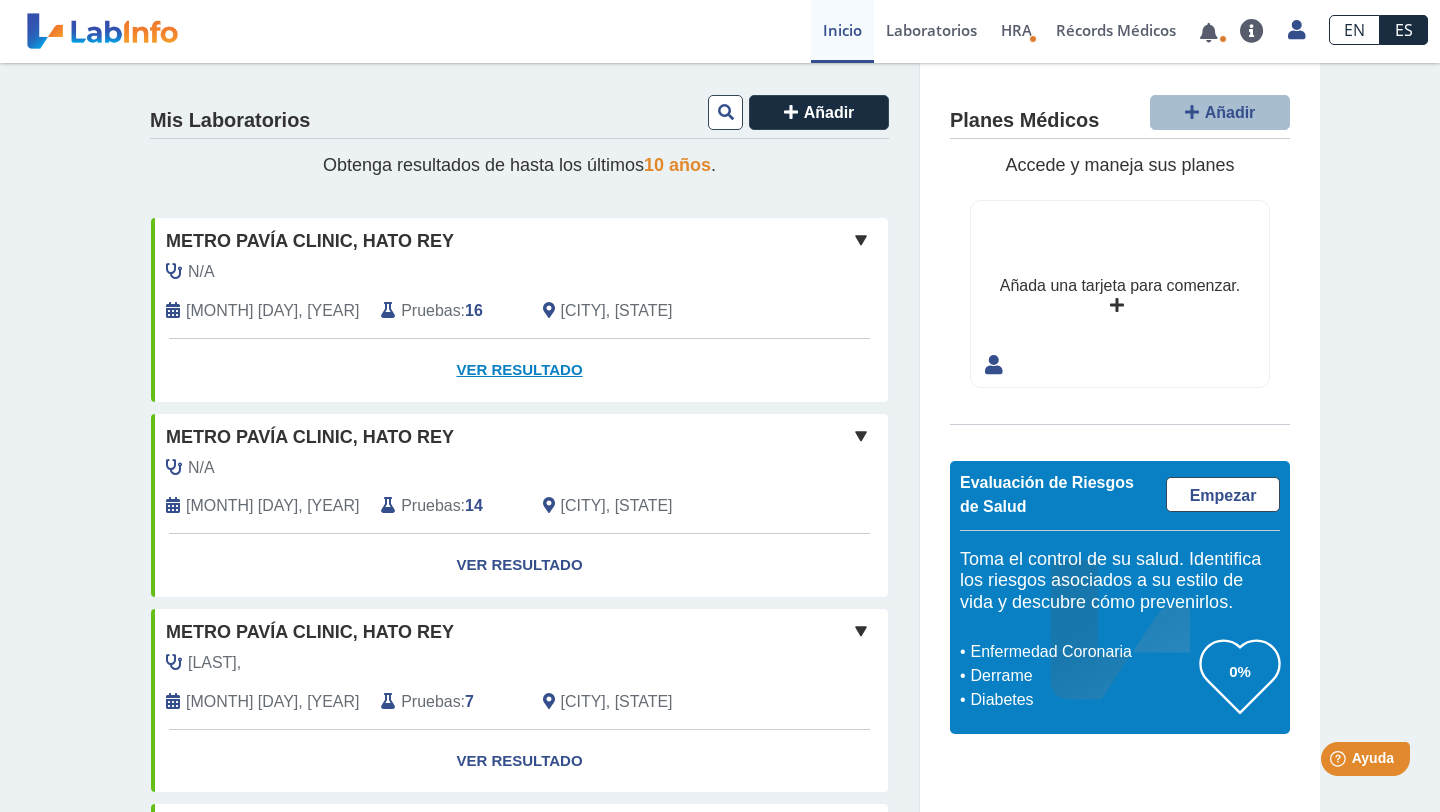 click on "Ver Resultado" 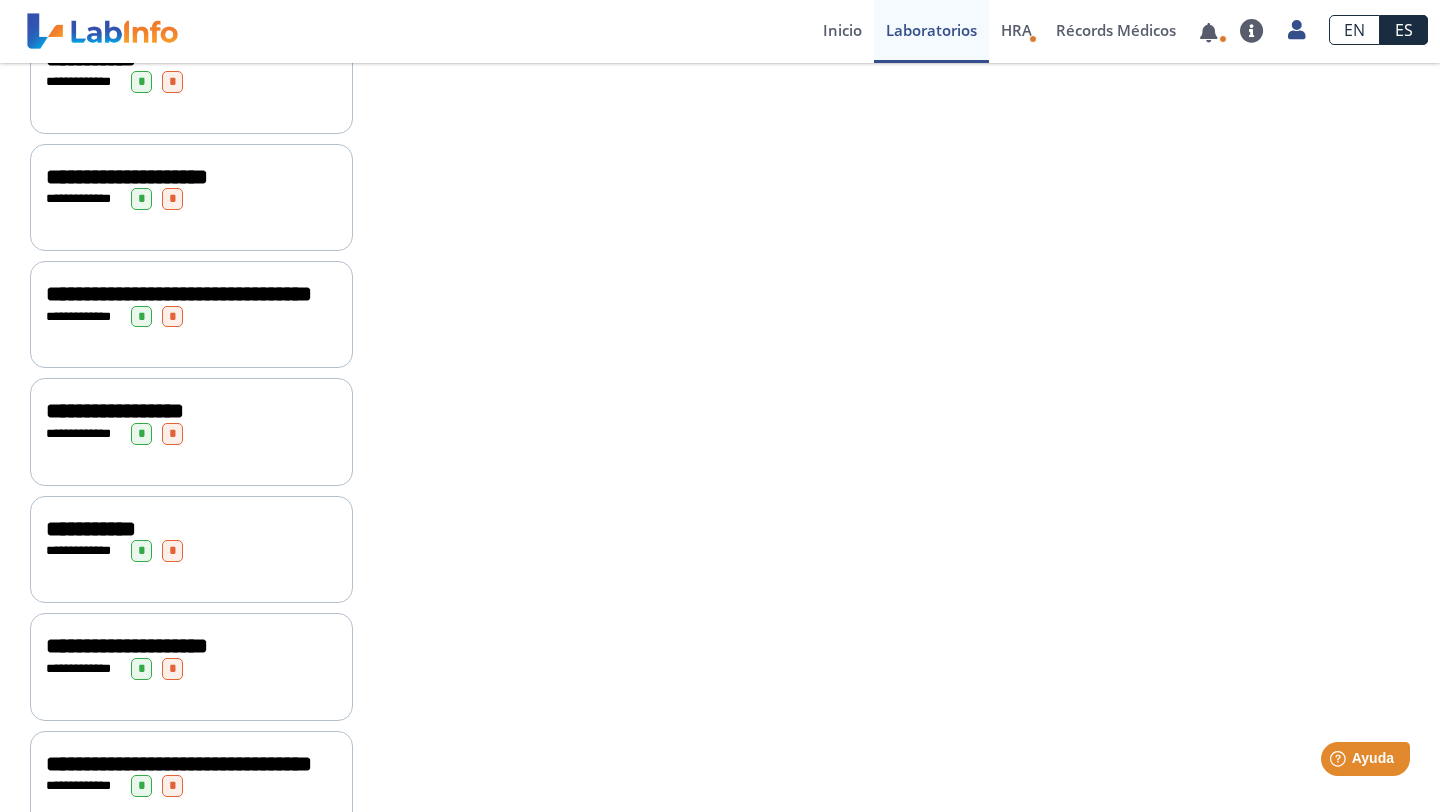 scroll, scrollTop: 0, scrollLeft: 0, axis: both 